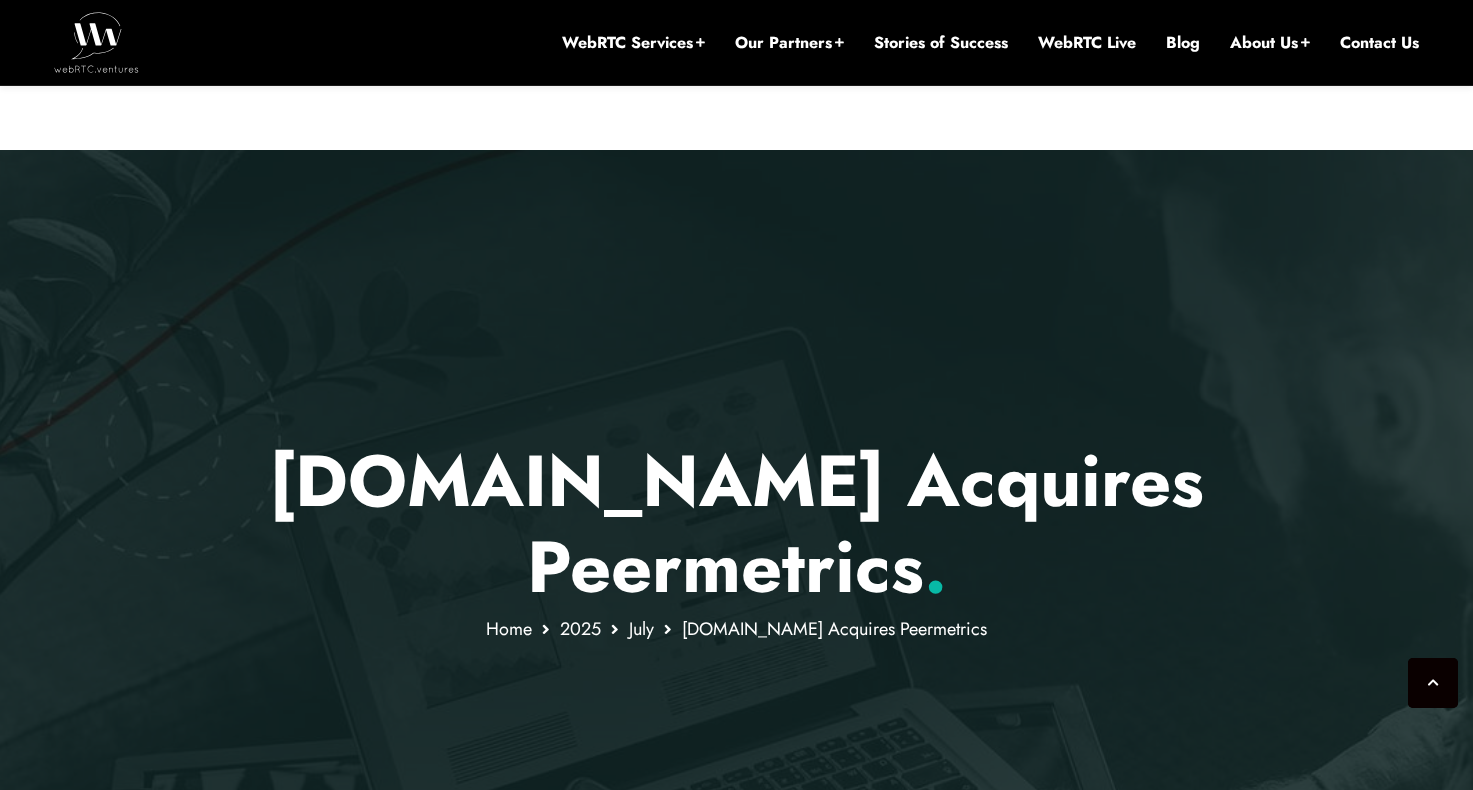 scroll, scrollTop: 1169, scrollLeft: 0, axis: vertical 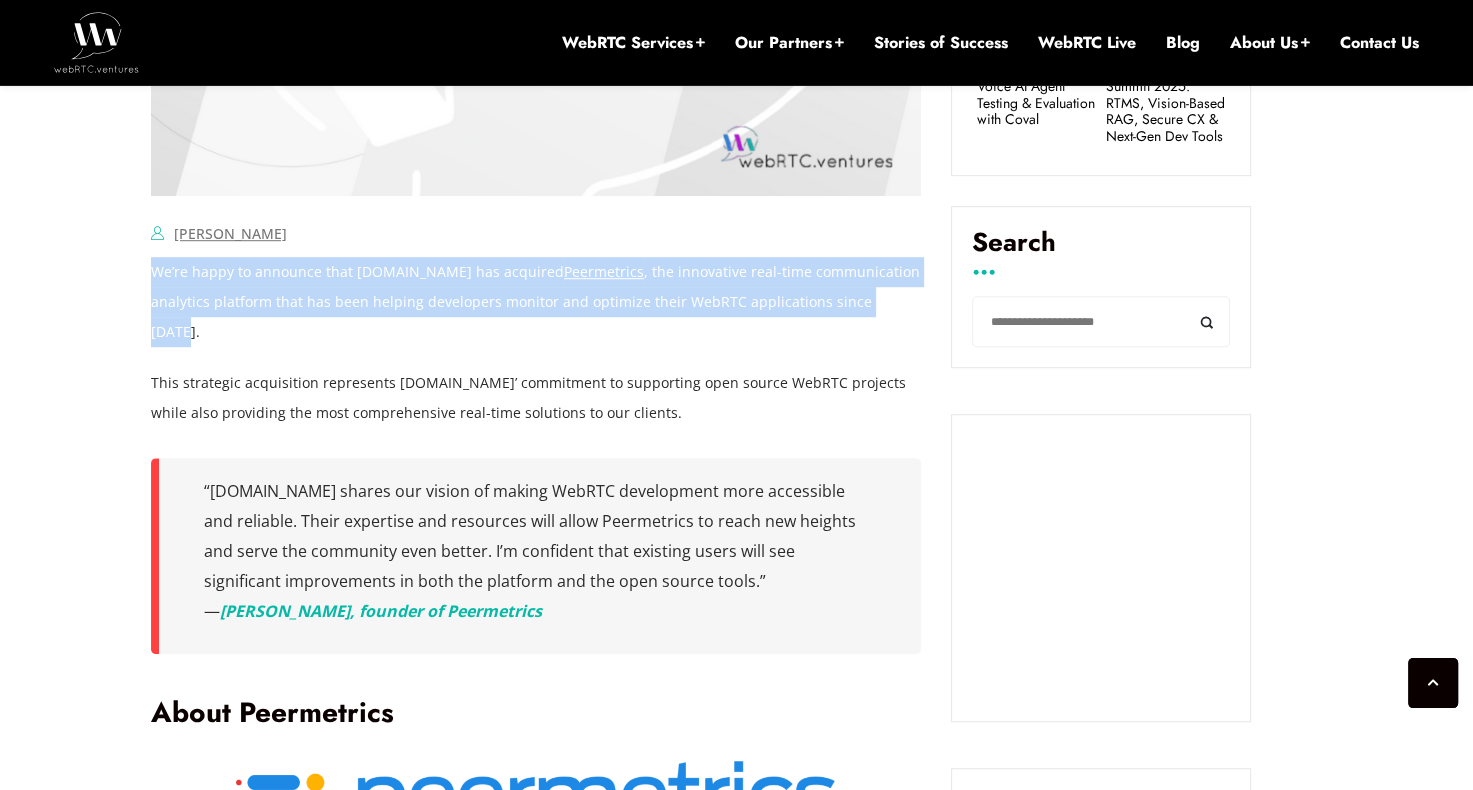drag, startPoint x: 904, startPoint y: 307, endPoint x: 152, endPoint y: 274, distance: 752.7237 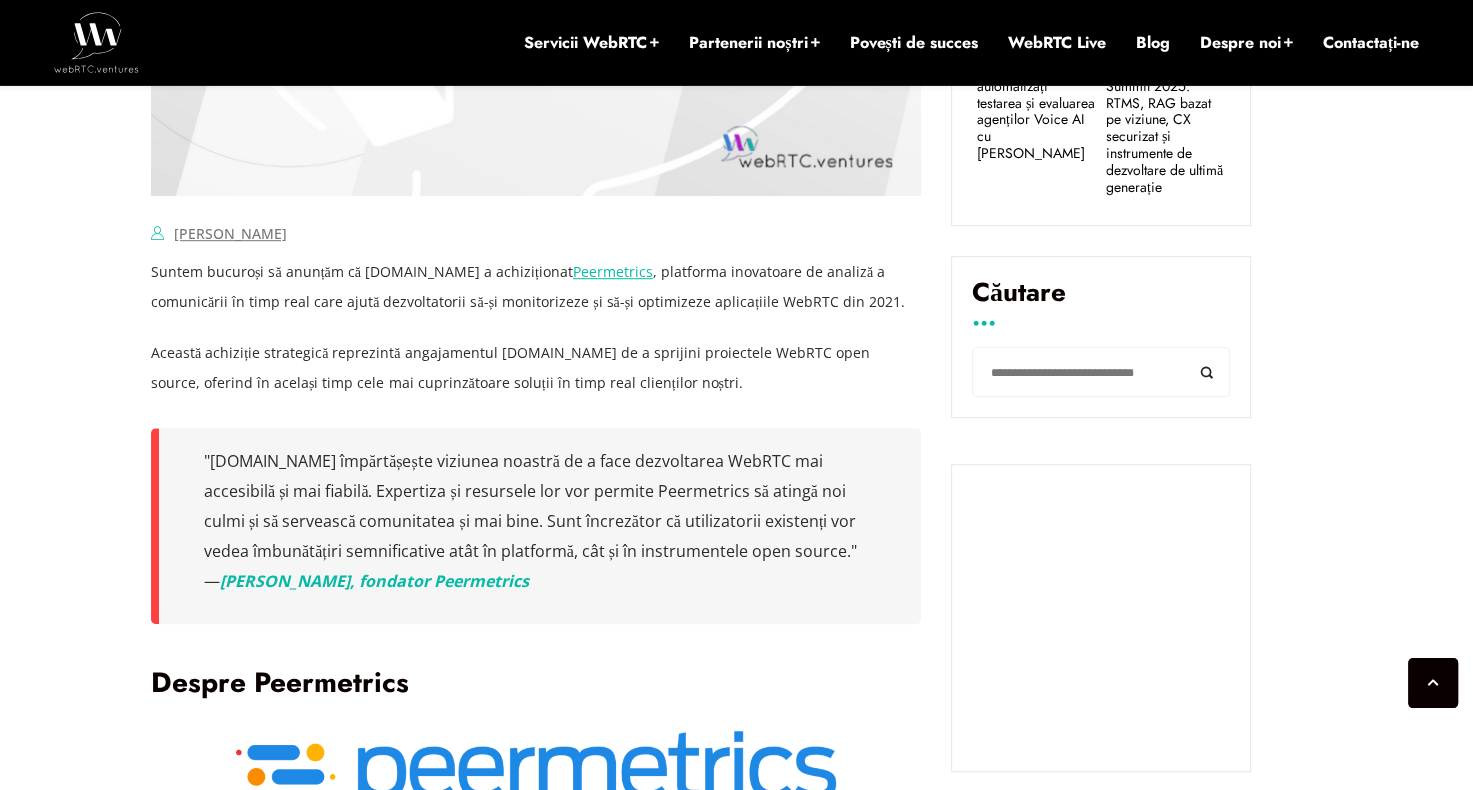 click on "Suntem bucuroși să anunțăm că [DOMAIN_NAME] a achiziționat  Peermetrics , platforma inovatoare de analiză a comunicării în timp real care ajută dezvoltatorii să-și monitorizeze și să-și optimizeze aplicațiile WebRTC din 2021." at bounding box center [536, 287] 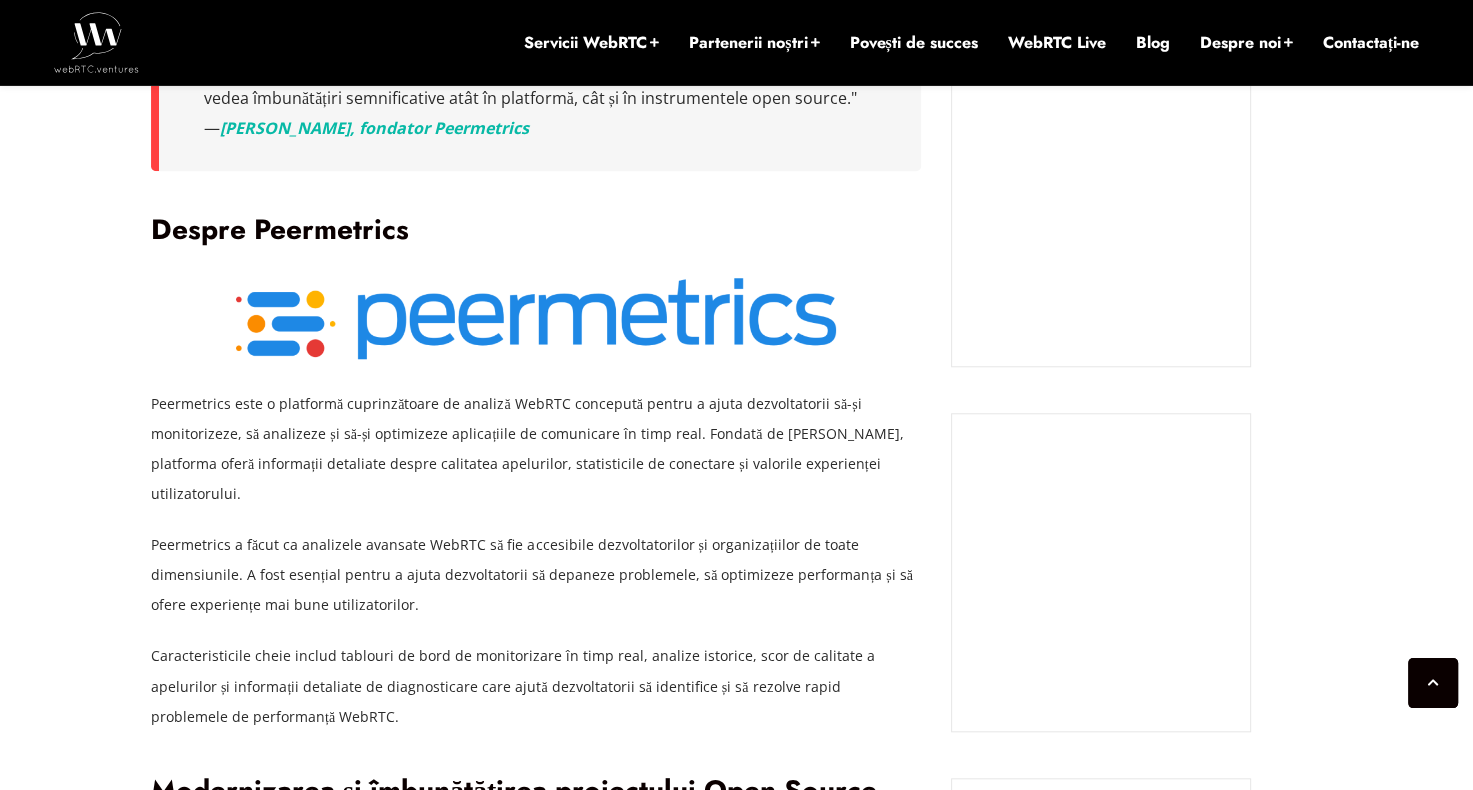 scroll, scrollTop: 1666, scrollLeft: 0, axis: vertical 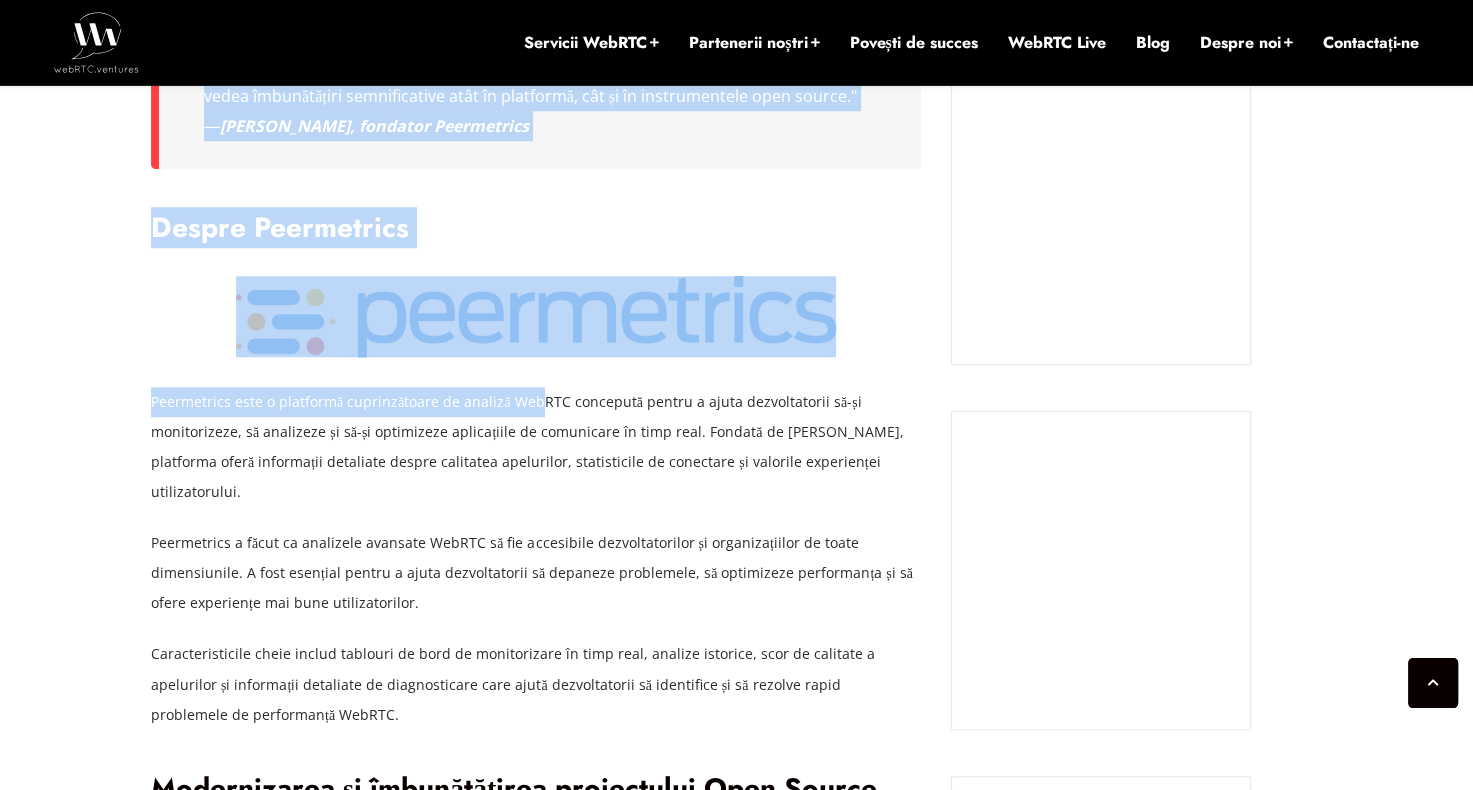 drag, startPoint x: 142, startPoint y: 456, endPoint x: 538, endPoint y: 390, distance: 401.46234 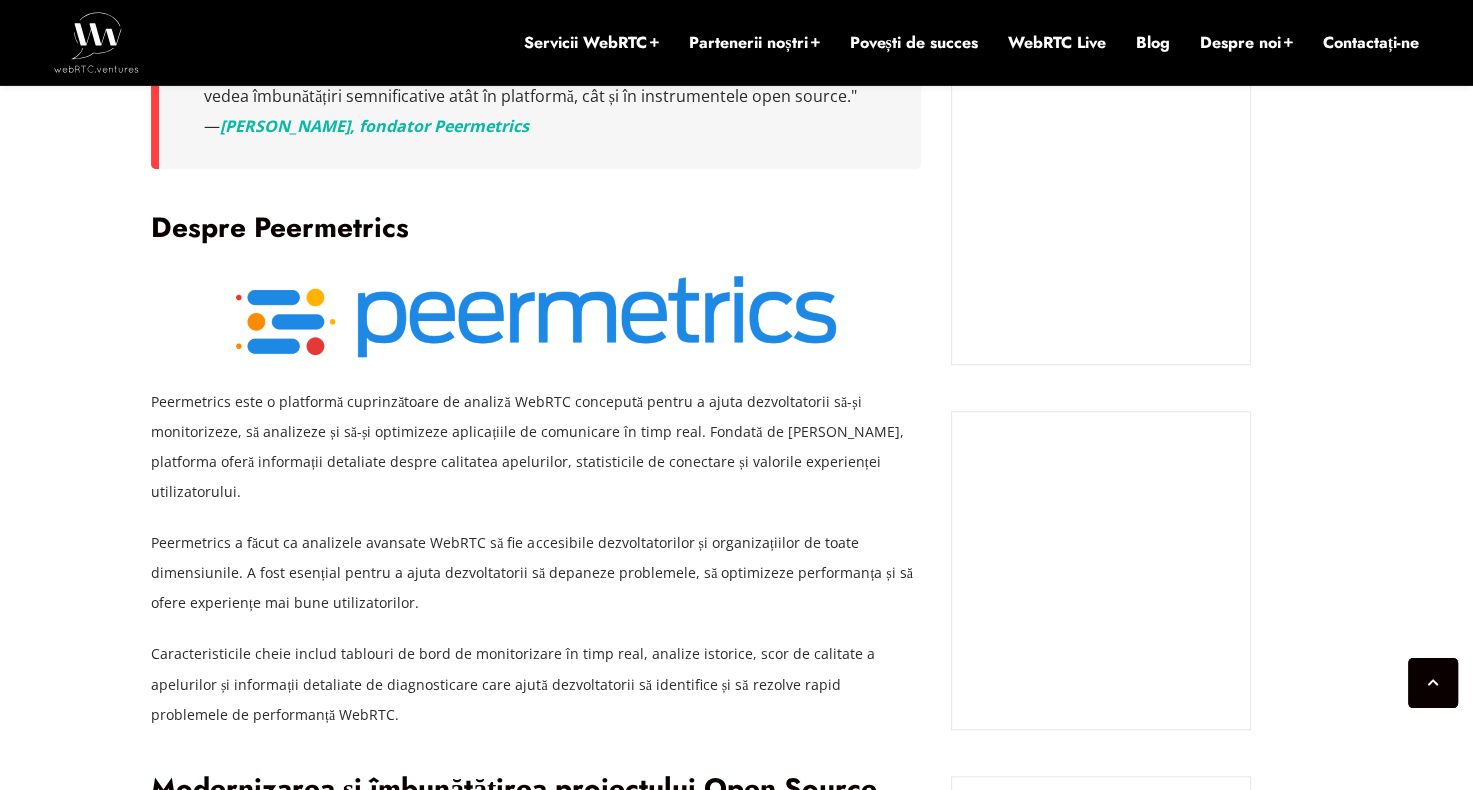 drag, startPoint x: 538, startPoint y: 390, endPoint x: 760, endPoint y: 450, distance: 229.96521 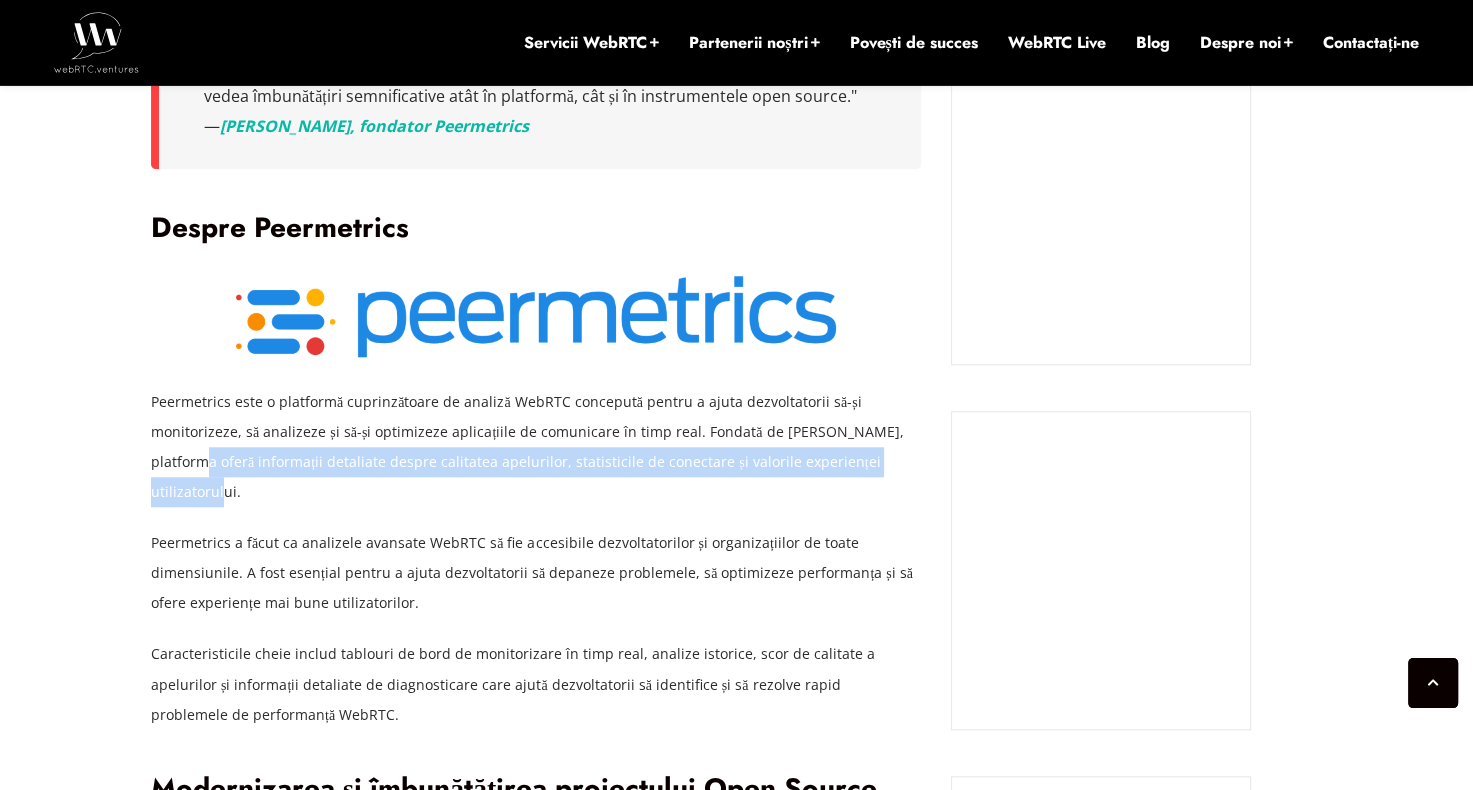 drag, startPoint x: 877, startPoint y: 463, endPoint x: 152, endPoint y: 471, distance: 725.0441 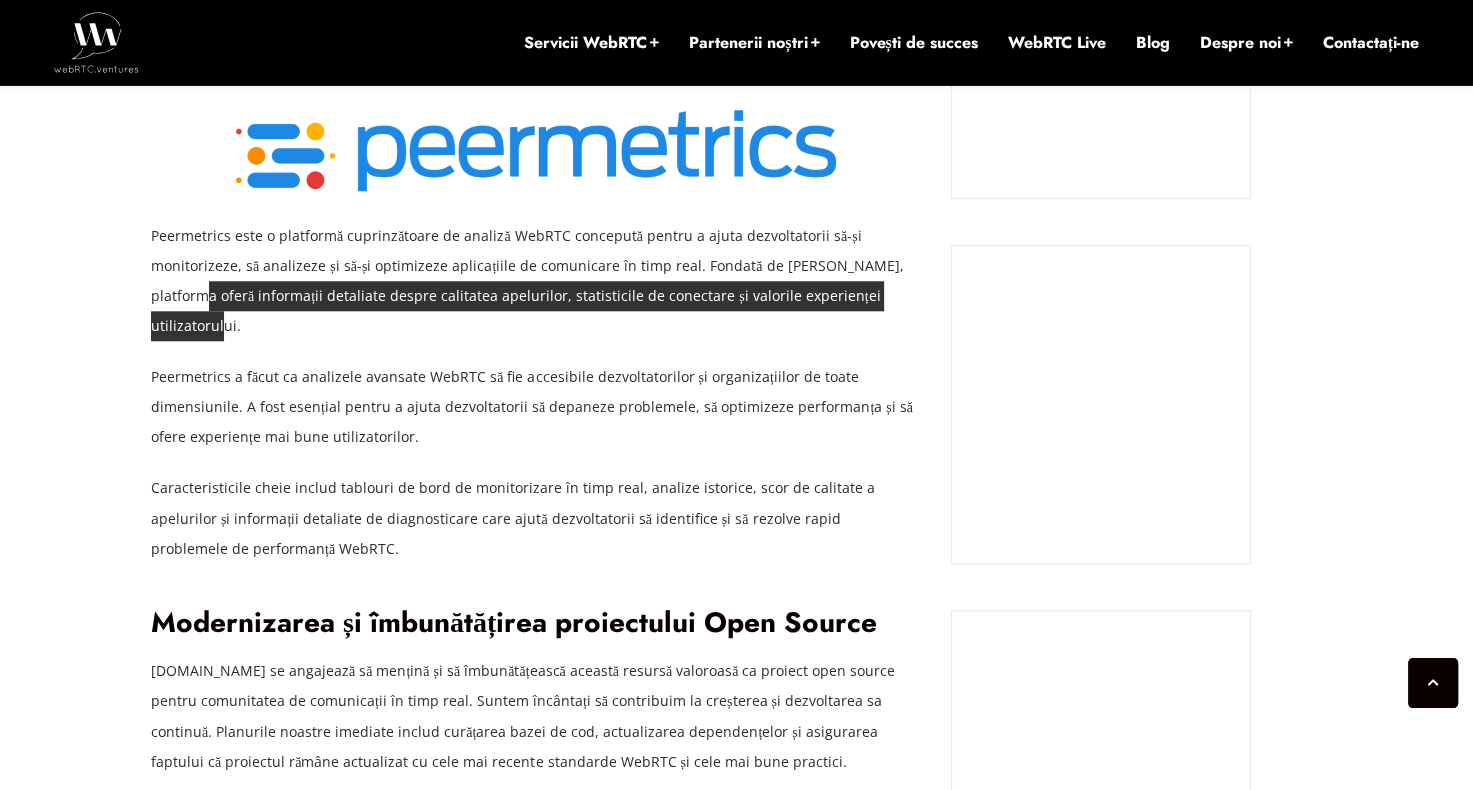 scroll, scrollTop: 1832, scrollLeft: 0, axis: vertical 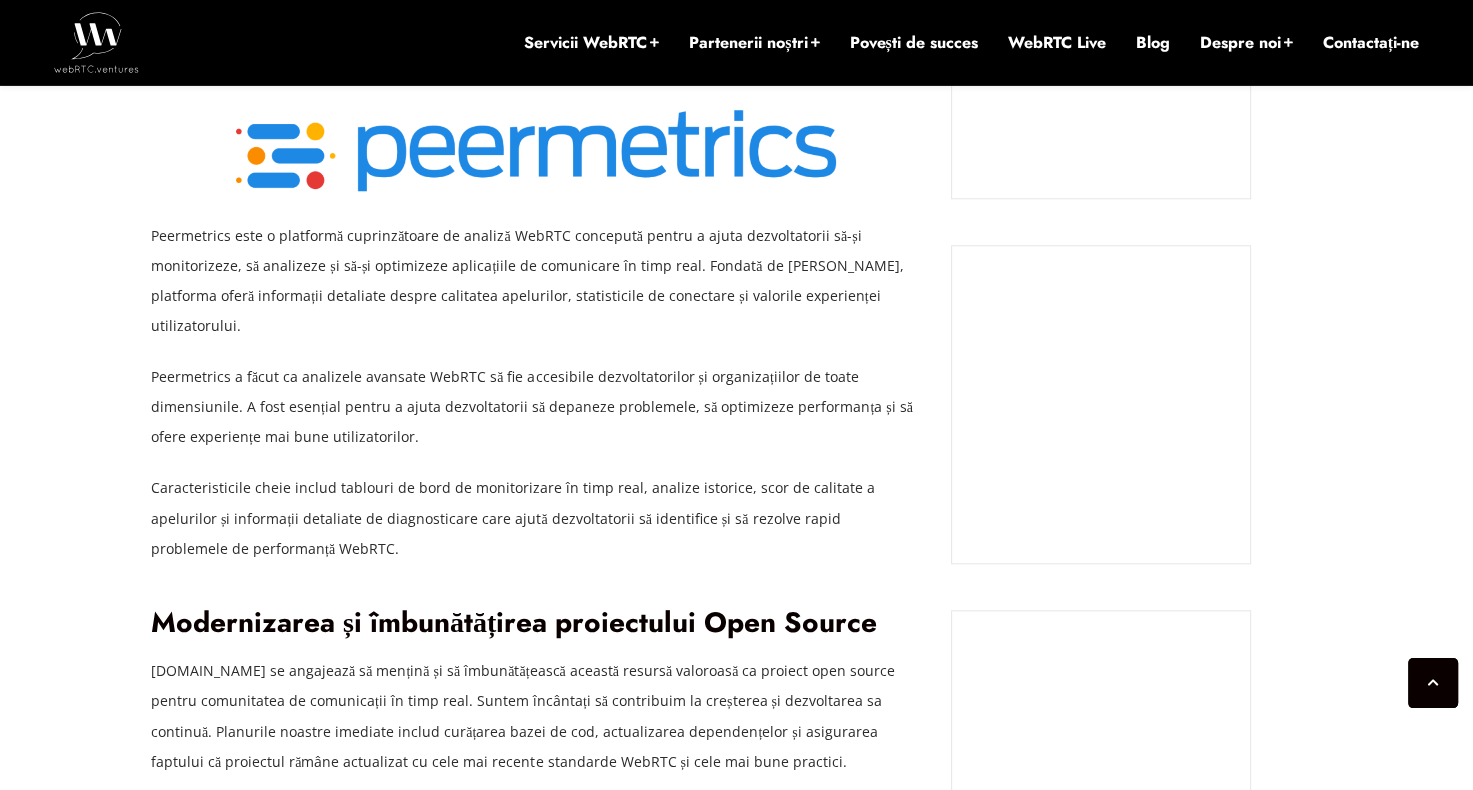 click on "Peermetrics a făcut ca analizele avansate WebRTC să fie accesibile dezvoltatorilor și organizațiilor de toate dimensiunile. A fost esențial pentru a ajuta dezvoltatorii să depaneze problemele, să optimizeze performanța și să ofere experiențe mai bune utilizatorilor." at bounding box center [536, 407] 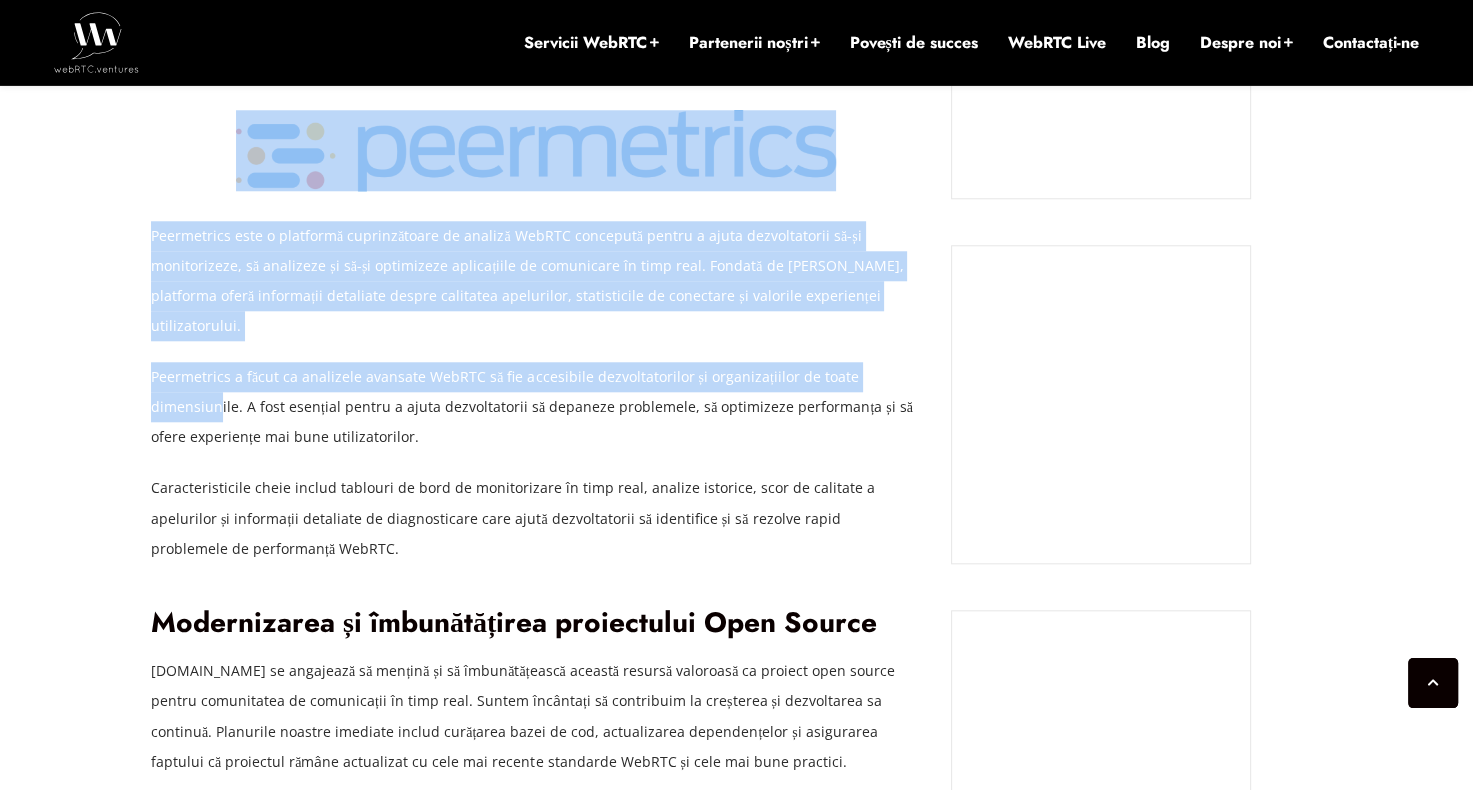 drag, startPoint x: 140, startPoint y: 346, endPoint x: 216, endPoint y: 369, distance: 79.40403 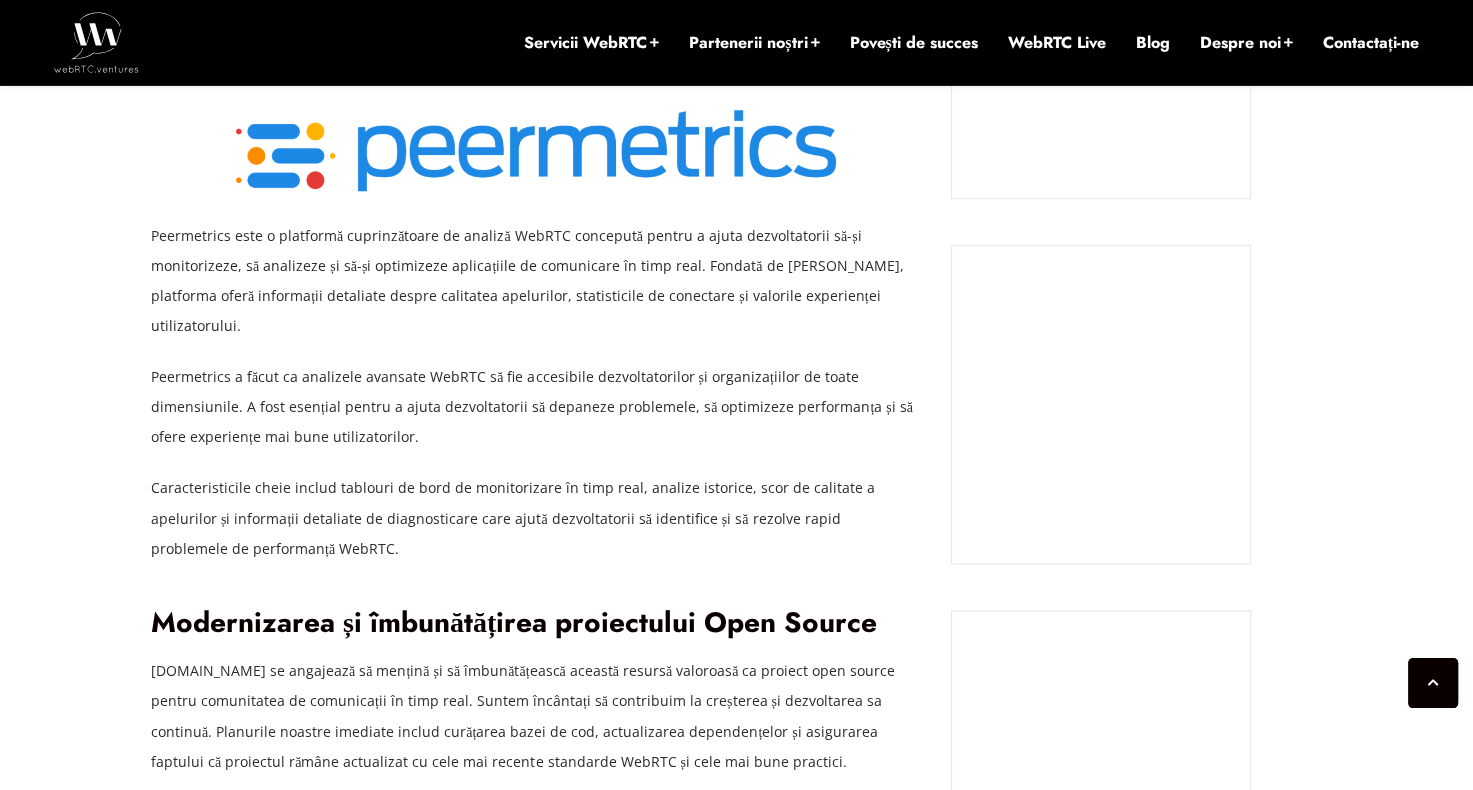 drag, startPoint x: 216, startPoint y: 369, endPoint x: 274, endPoint y: 371, distance: 58.034473 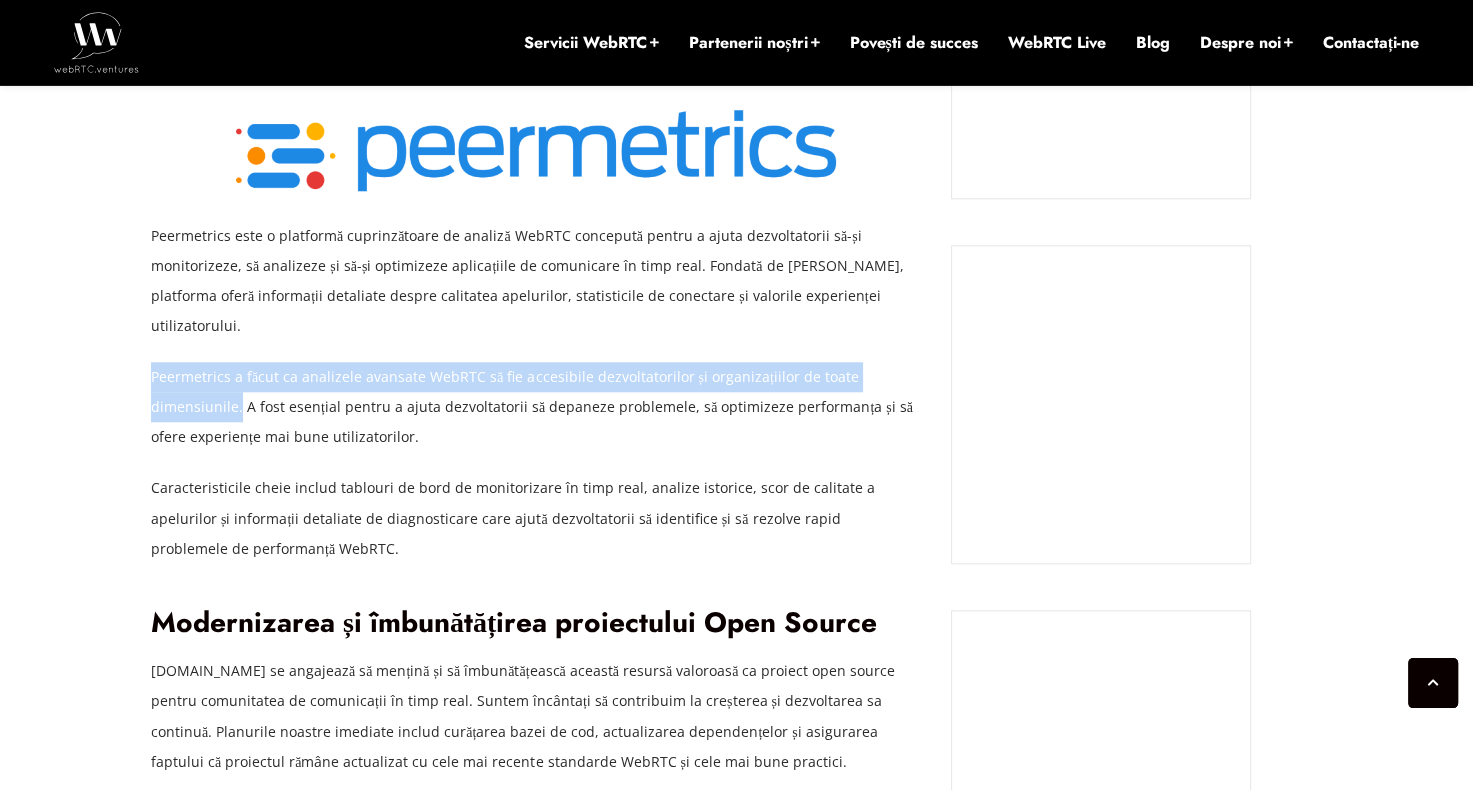 drag, startPoint x: 237, startPoint y: 383, endPoint x: 149, endPoint y: 339, distance: 98.38699 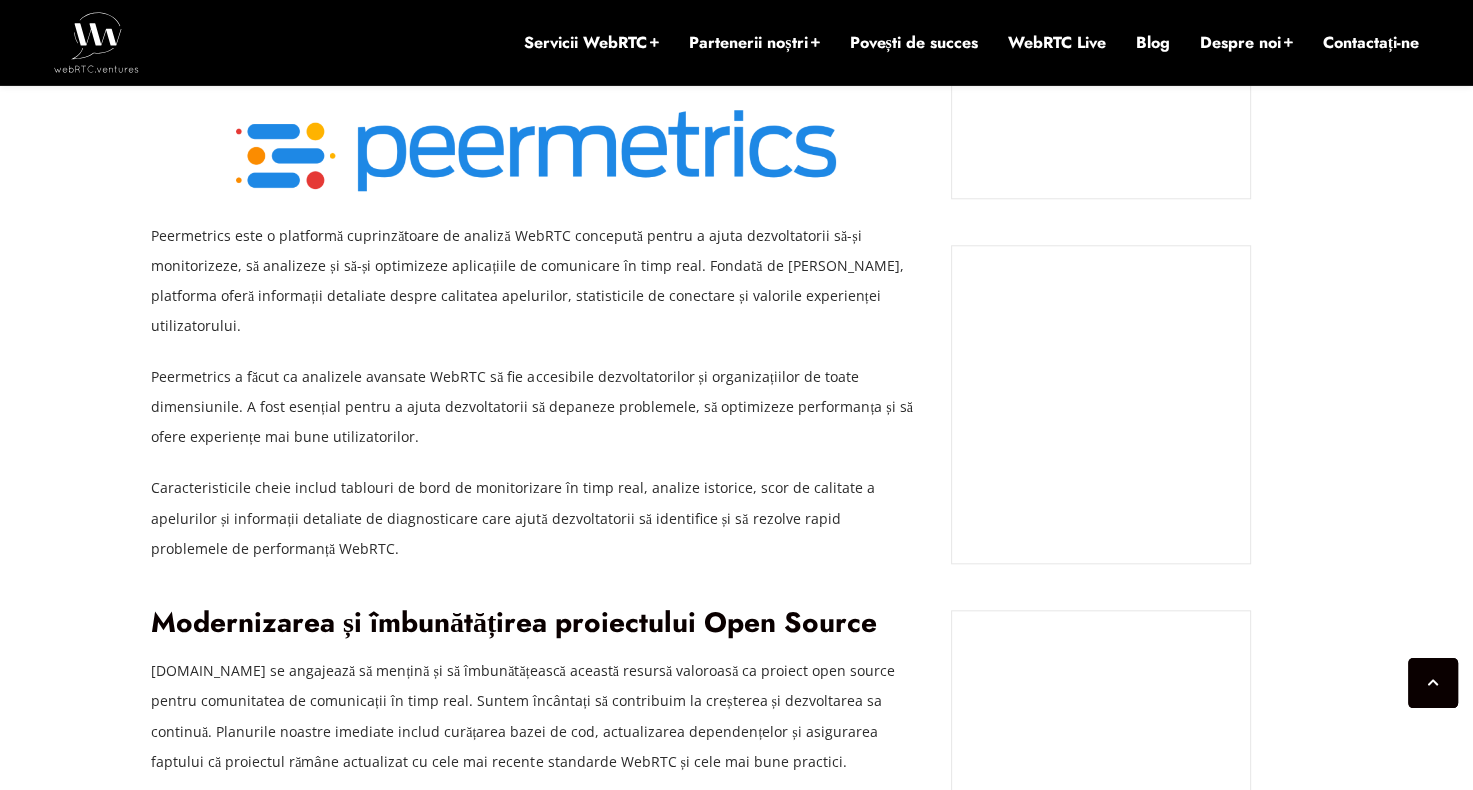 click on "Peermetrics a făcut ca analizele avansate WebRTC să fie accesibile dezvoltatorilor și organizațiilor de toate dimensiunile. A fost esențial pentru a ajuta dezvoltatorii să depaneze problemele, să optimizeze performanța și să ofere experiențe mai bune utilizatorilor." at bounding box center (536, 407) 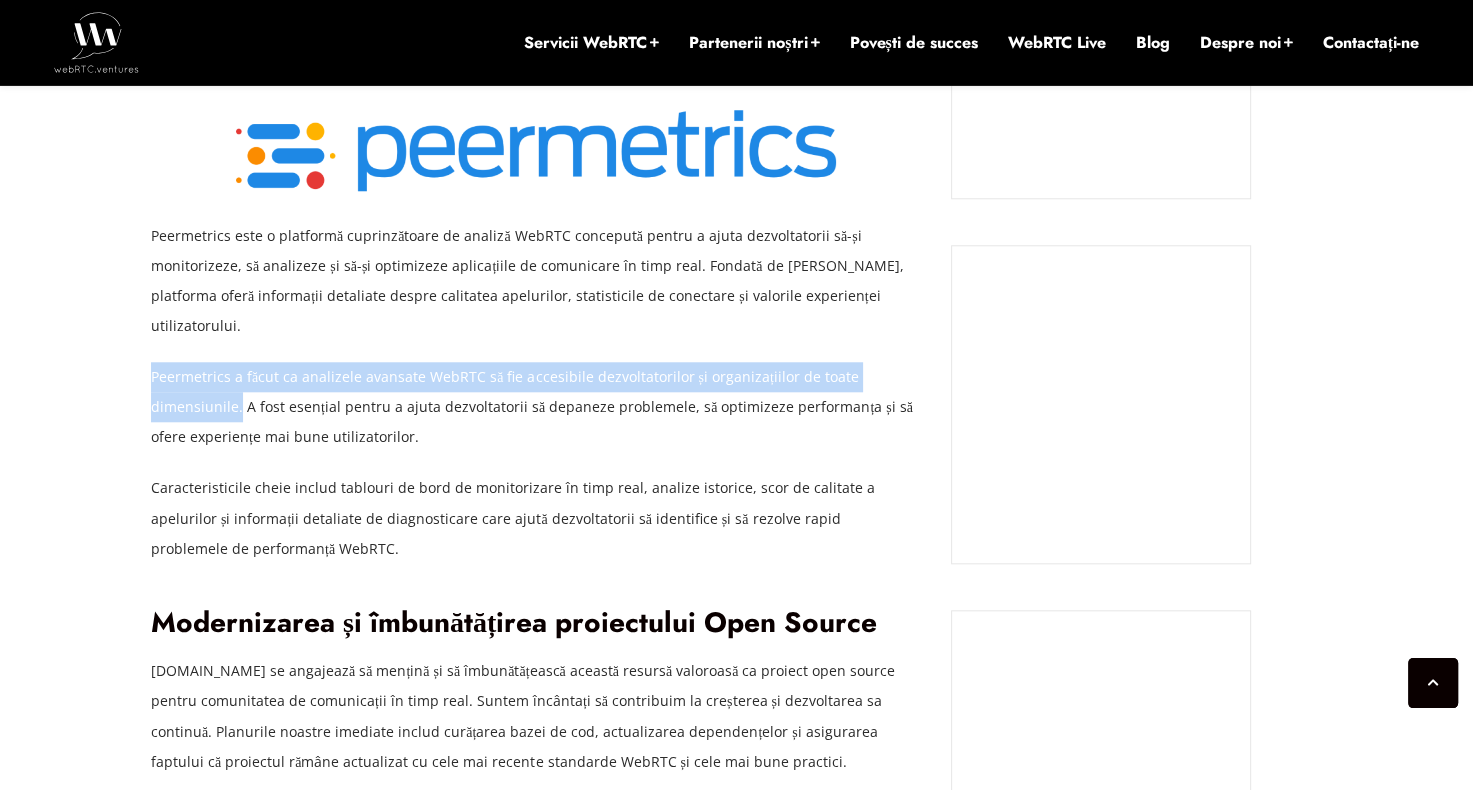 drag, startPoint x: 239, startPoint y: 383, endPoint x: 153, endPoint y: 351, distance: 91.76056 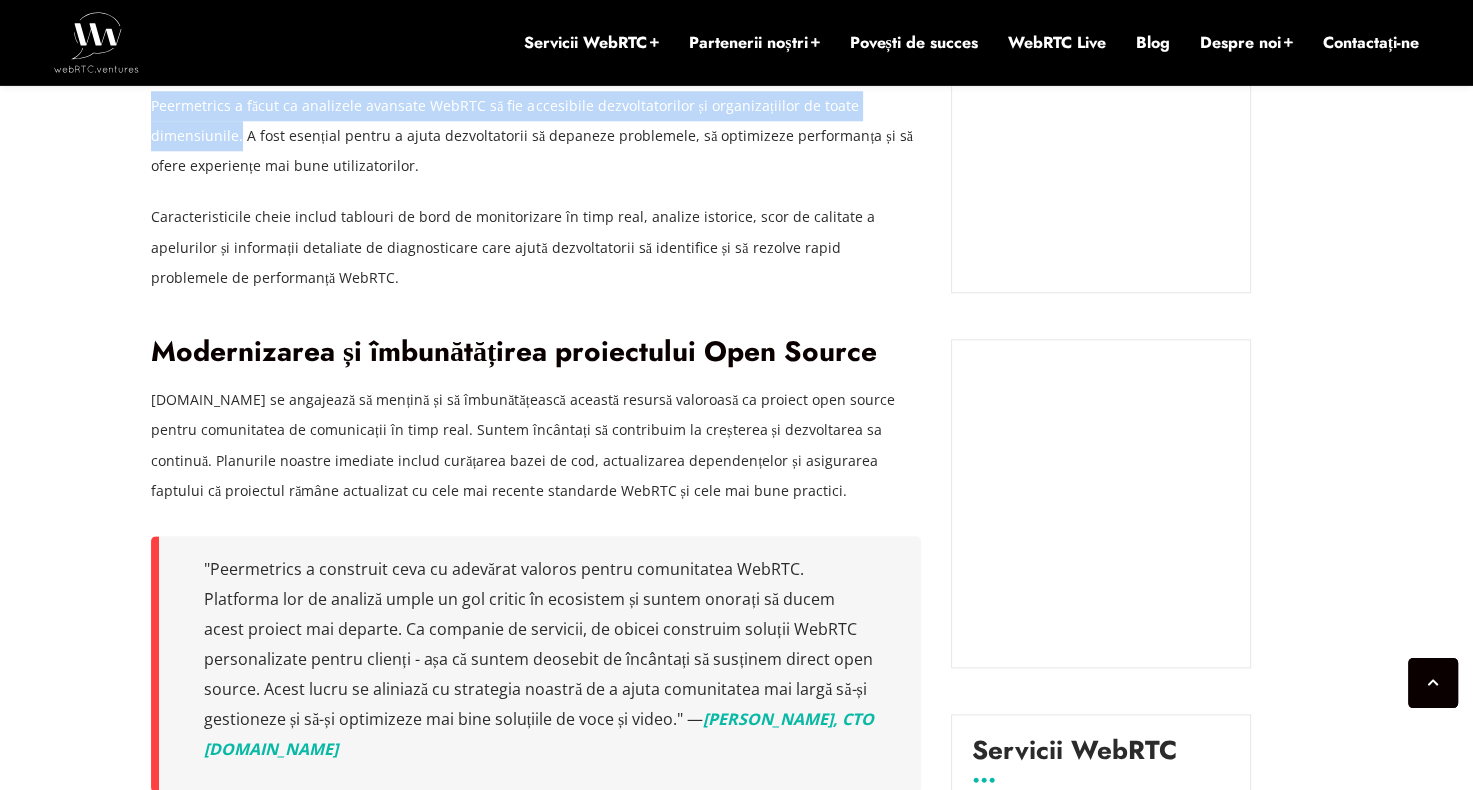 scroll, scrollTop: 2104, scrollLeft: 0, axis: vertical 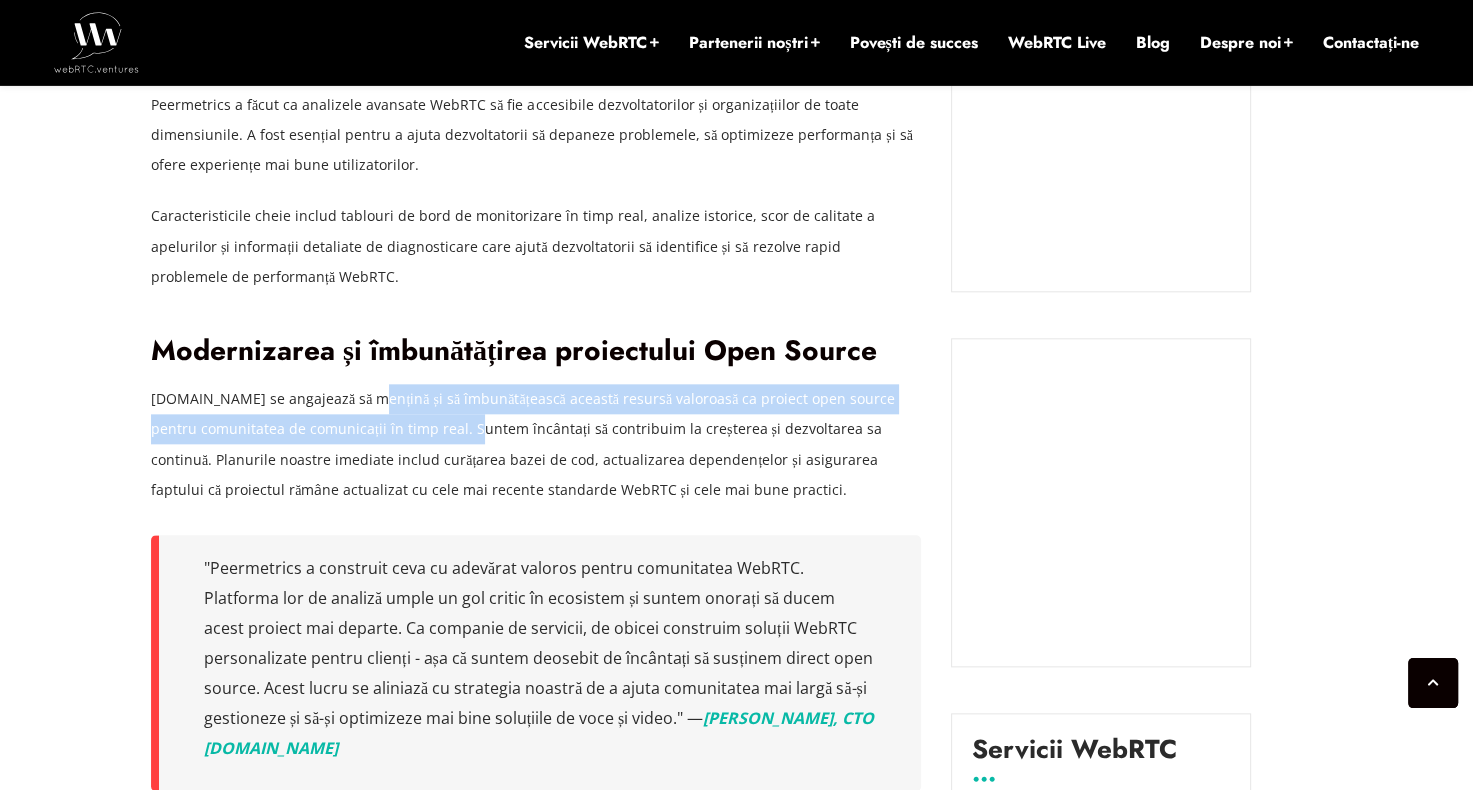 drag, startPoint x: 371, startPoint y: 366, endPoint x: 461, endPoint y: 395, distance: 94.55686 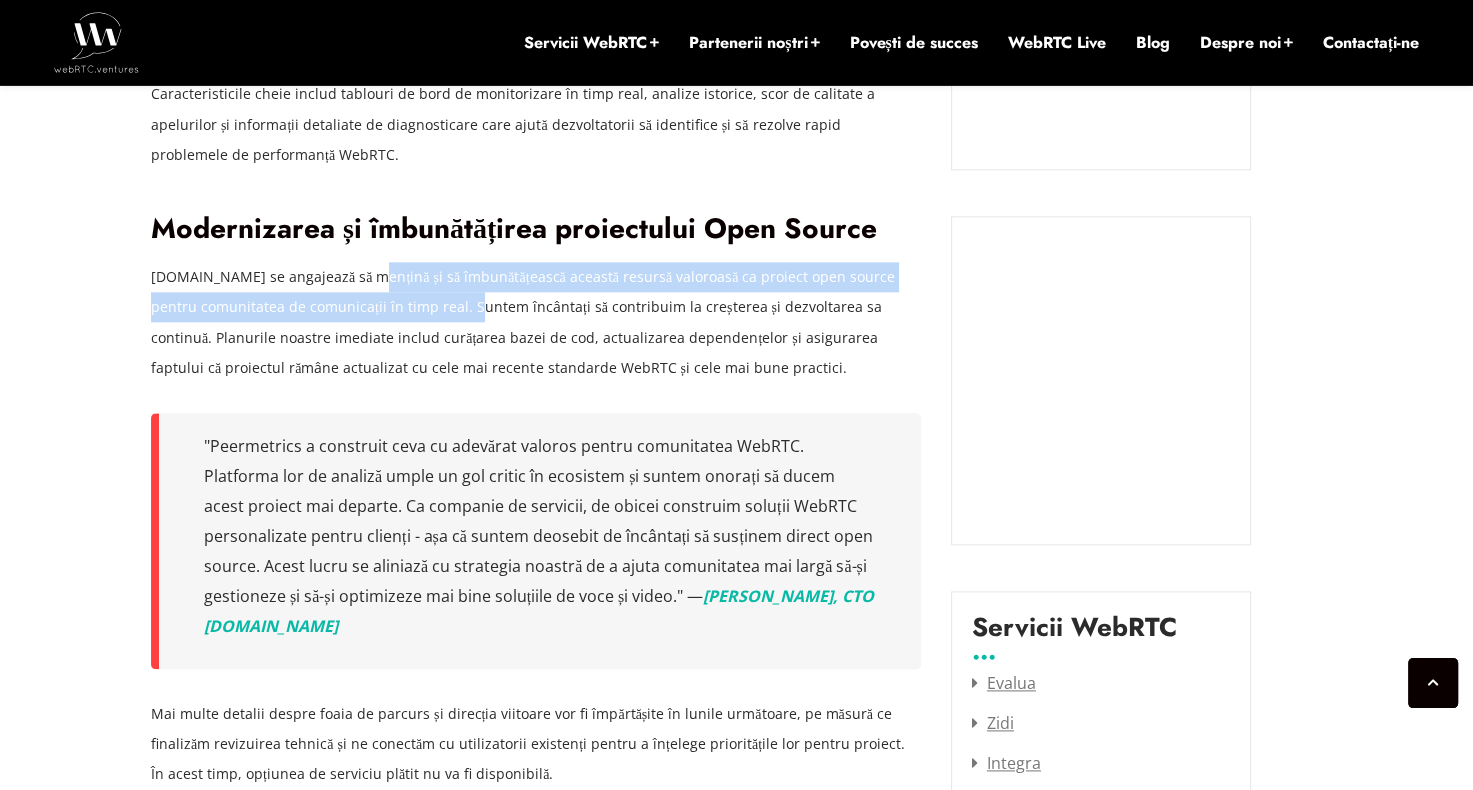 scroll, scrollTop: 2232, scrollLeft: 0, axis: vertical 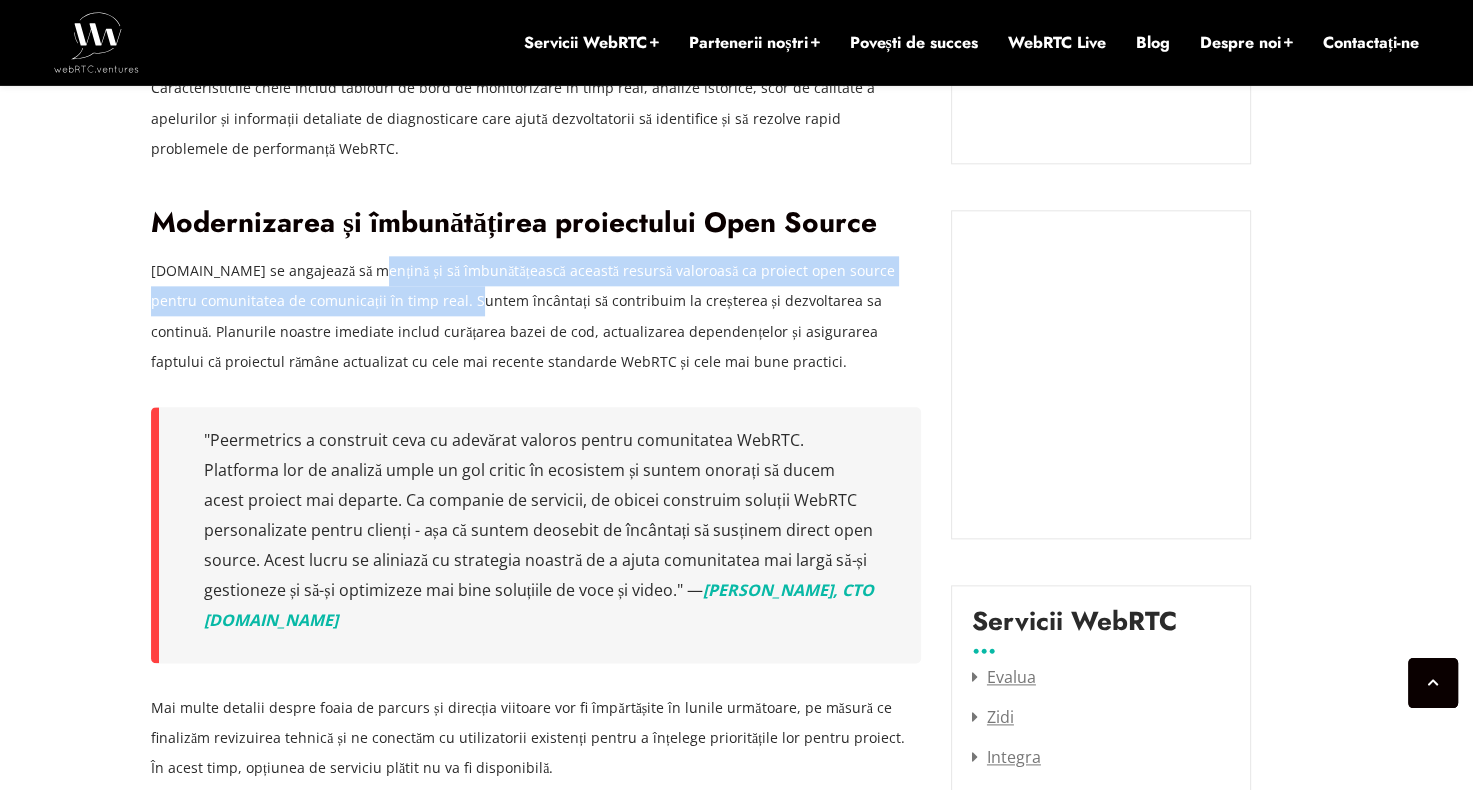 drag, startPoint x: 217, startPoint y: 415, endPoint x: 343, endPoint y: 589, distance: 214.83017 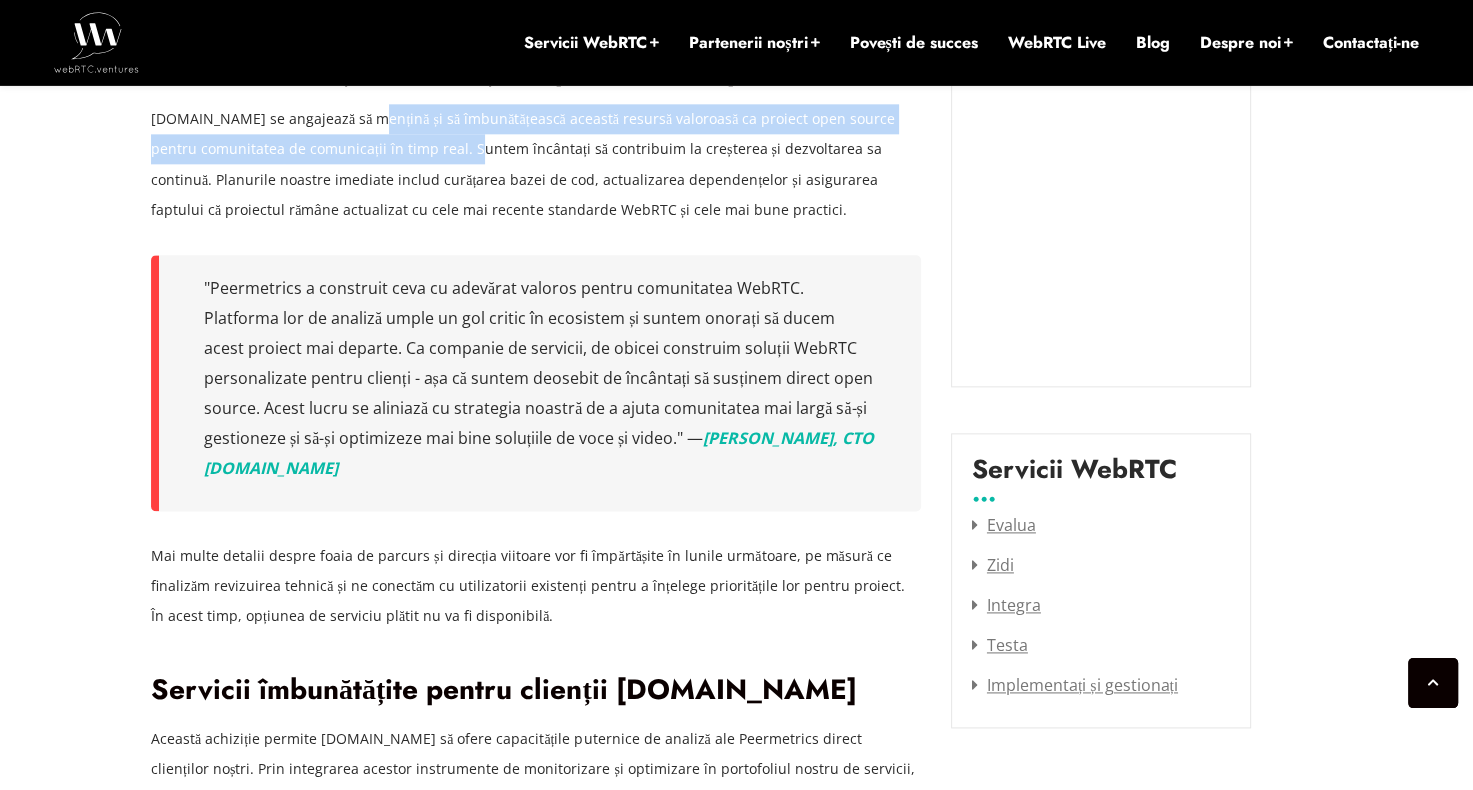 scroll, scrollTop: 2382, scrollLeft: 0, axis: vertical 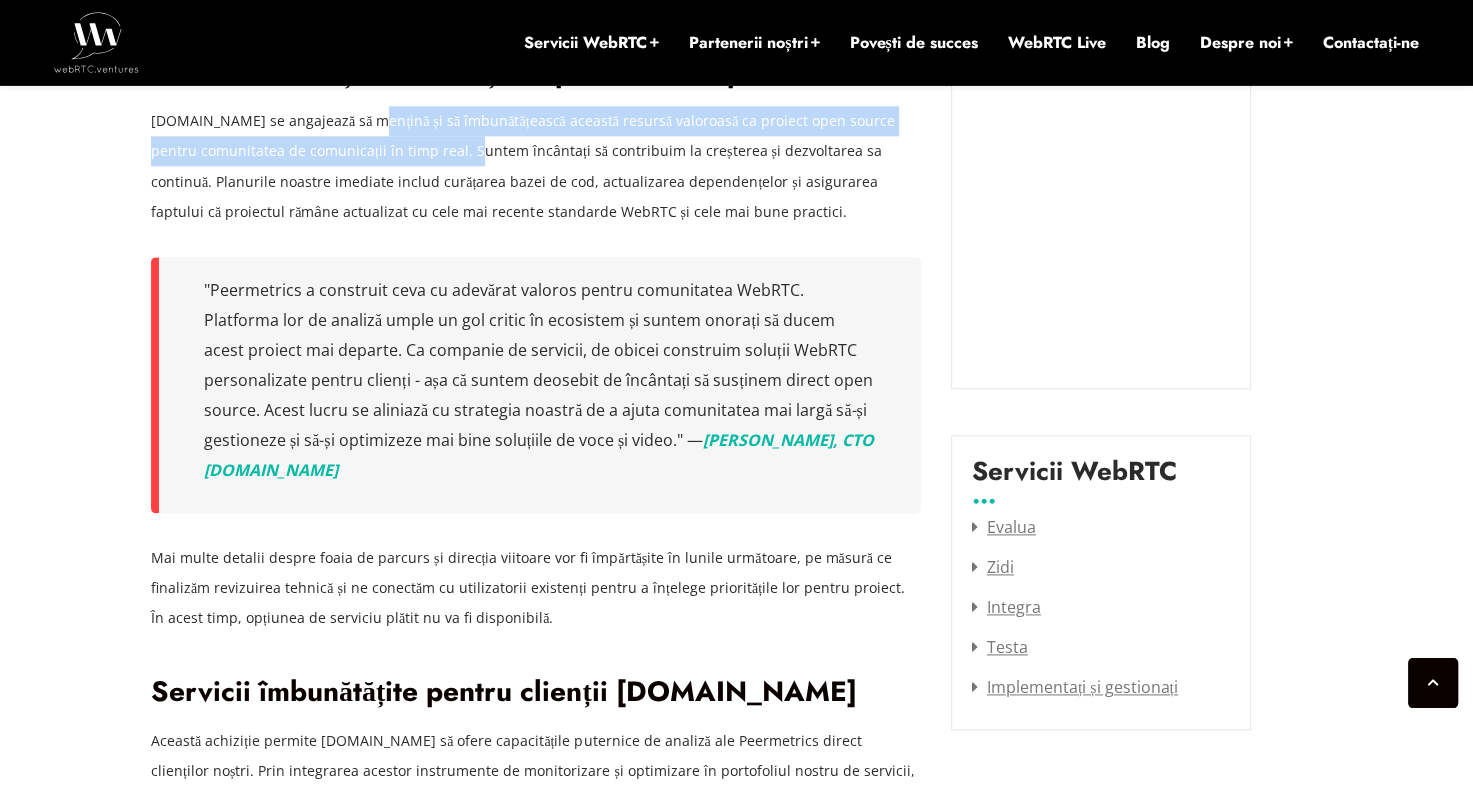 copy on "eermetrics a construit ceva cu adevărat valoros pentru comunitatea WebRTC. Platforma lor de analiză umple un gol critic în ecosistem și suntem onorați să ducem acest proiect mai departe. Ca companie de servicii, de obicei construim soluții WebRTC personalizate pentru clienți - așa că suntem deosebit de încântați să susținem direct open source. Acest lucru se aliniază cu strategia noastră de a ajuta comunitatea mai largă să-și gestioneze și să-și optimizeze mai bine soluțiile de voce și video." —  [PERSON_NAME], CTO [DOMAIN_NAME]" 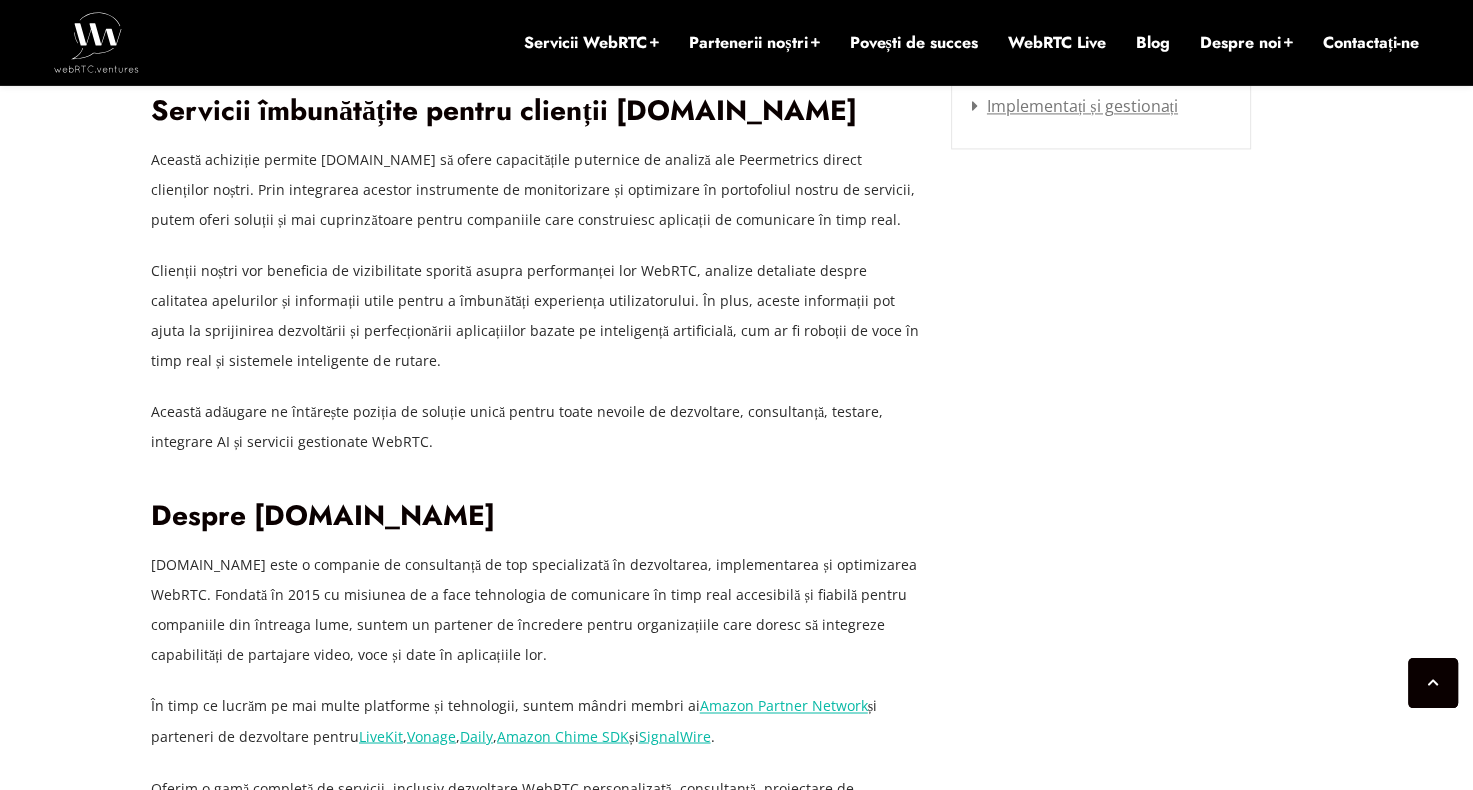 scroll, scrollTop: 3094, scrollLeft: 0, axis: vertical 